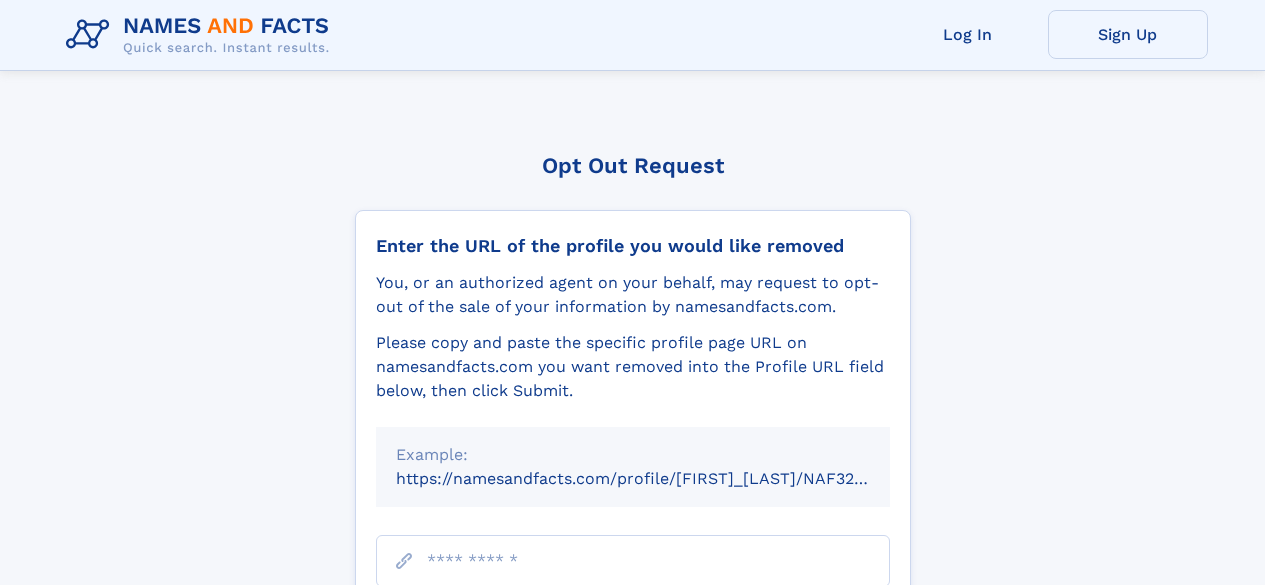 scroll, scrollTop: 800, scrollLeft: 0, axis: vertical 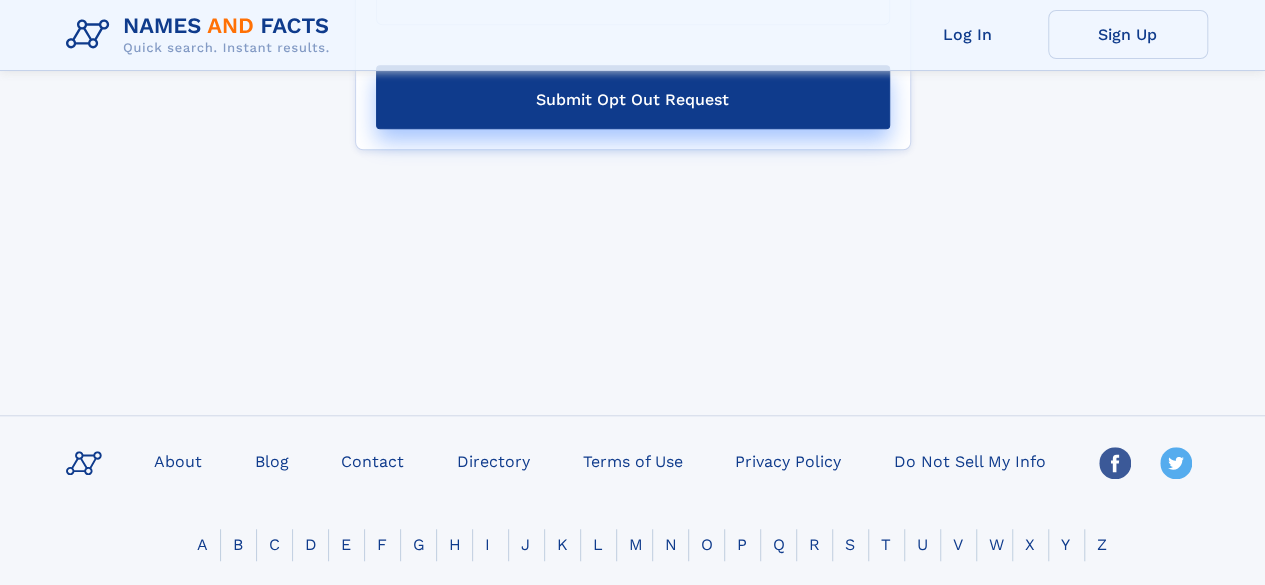 click on "Do Not Sell My Info" at bounding box center (970, 460) 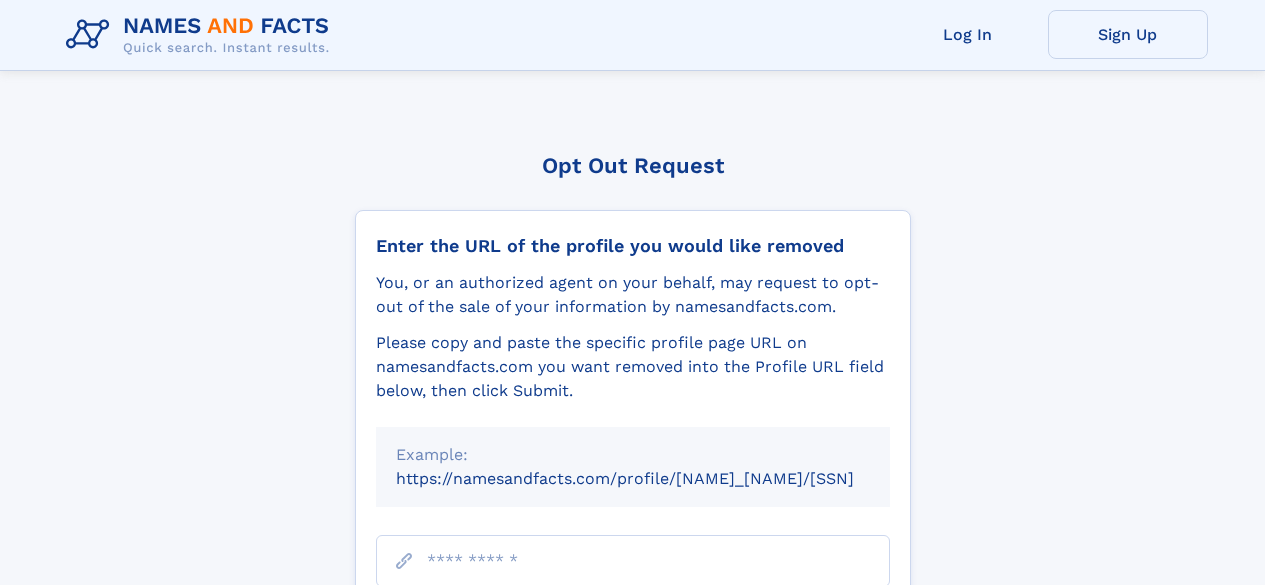 scroll, scrollTop: 200, scrollLeft: 0, axis: vertical 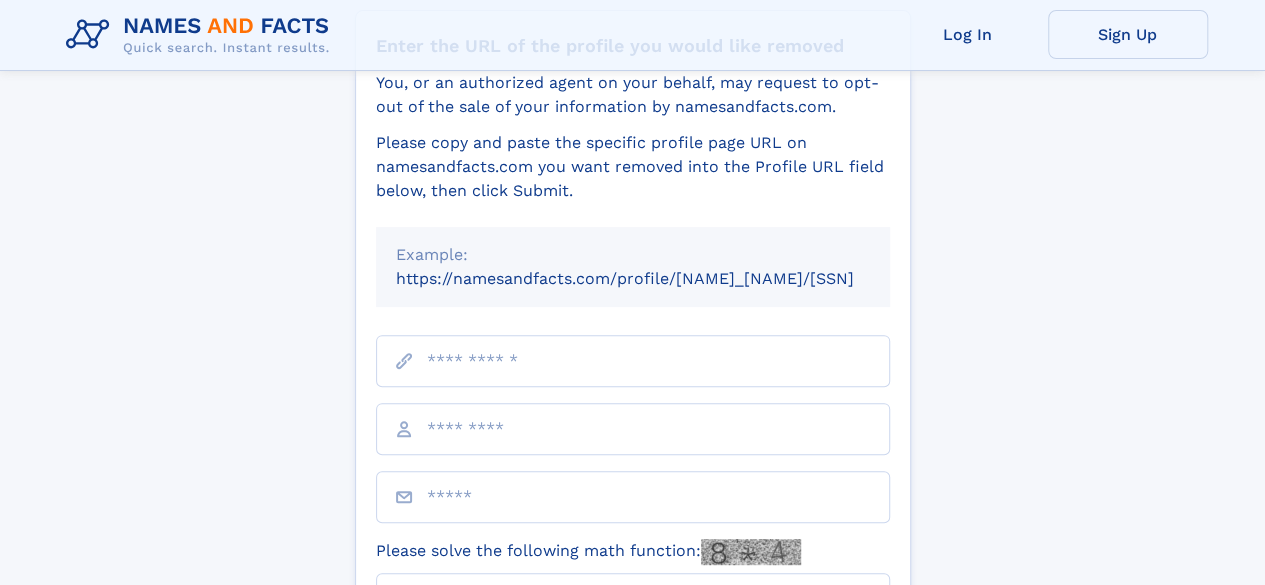 click on "Example:
https://namesandfacts.com/profile/[NAME]_[NAME]/[SSN]" at bounding box center (633, 267) 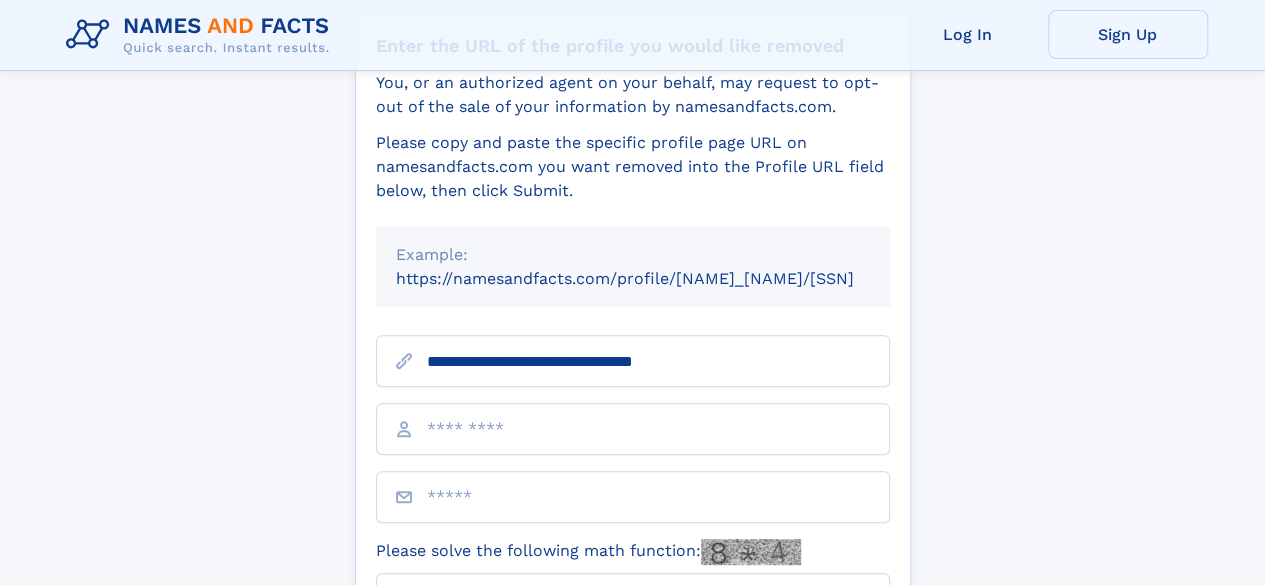 paste on "**********" 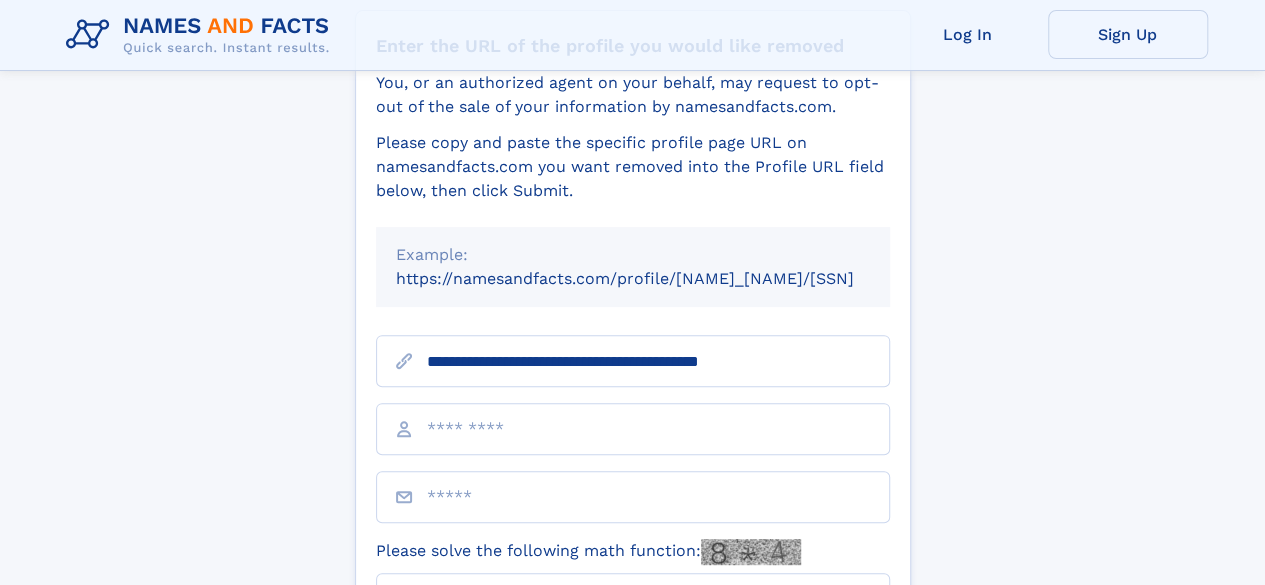 drag, startPoint x: 759, startPoint y: 363, endPoint x: 770, endPoint y: 363, distance: 11 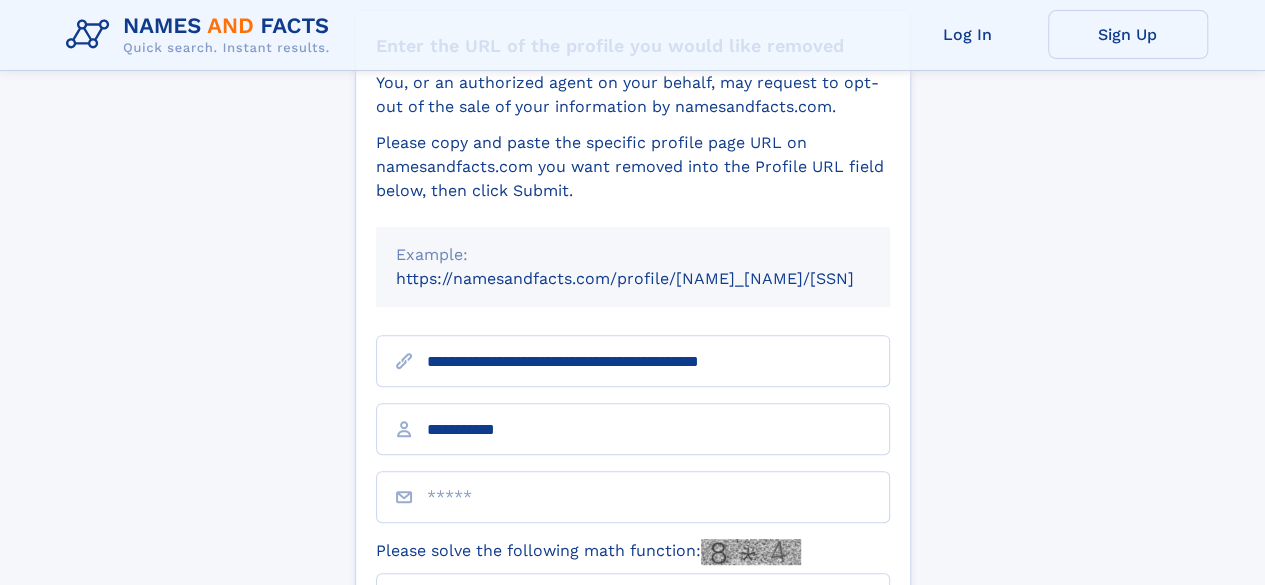 drag, startPoint x: 549, startPoint y: 413, endPoint x: 600, endPoint y: 411, distance: 51.0392 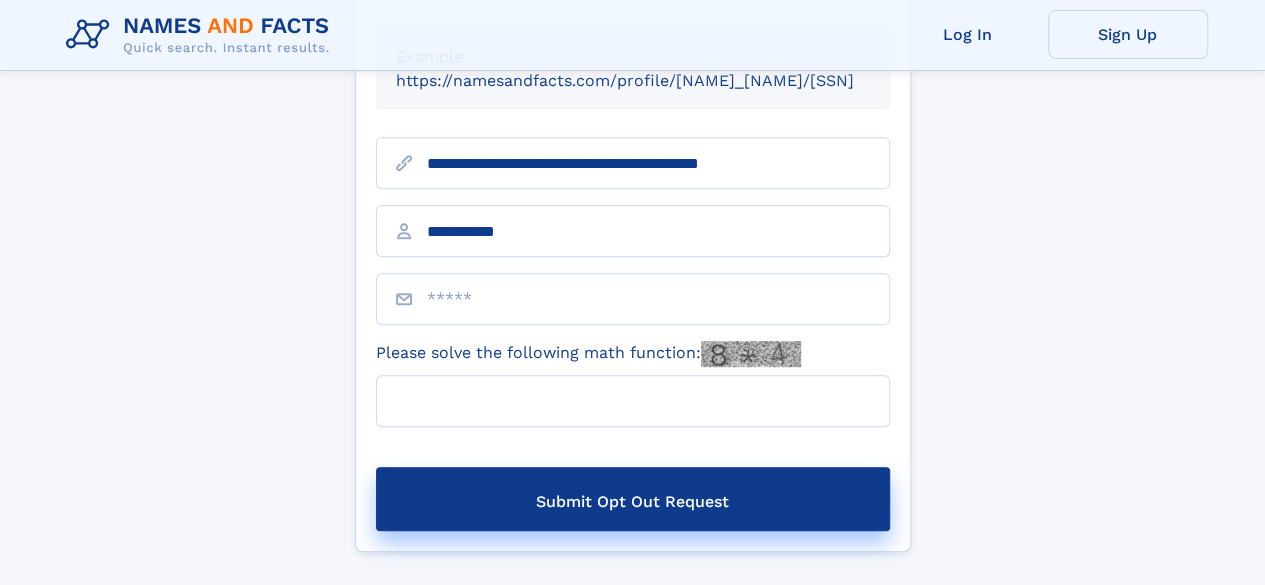 scroll, scrollTop: 400, scrollLeft: 0, axis: vertical 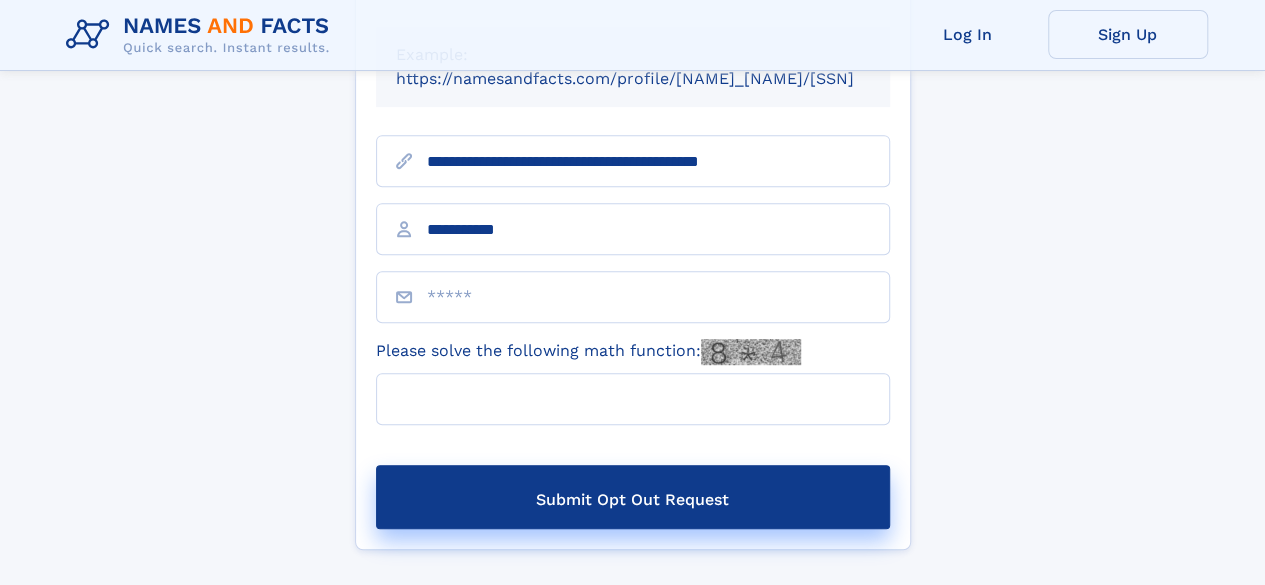 type on "**********" 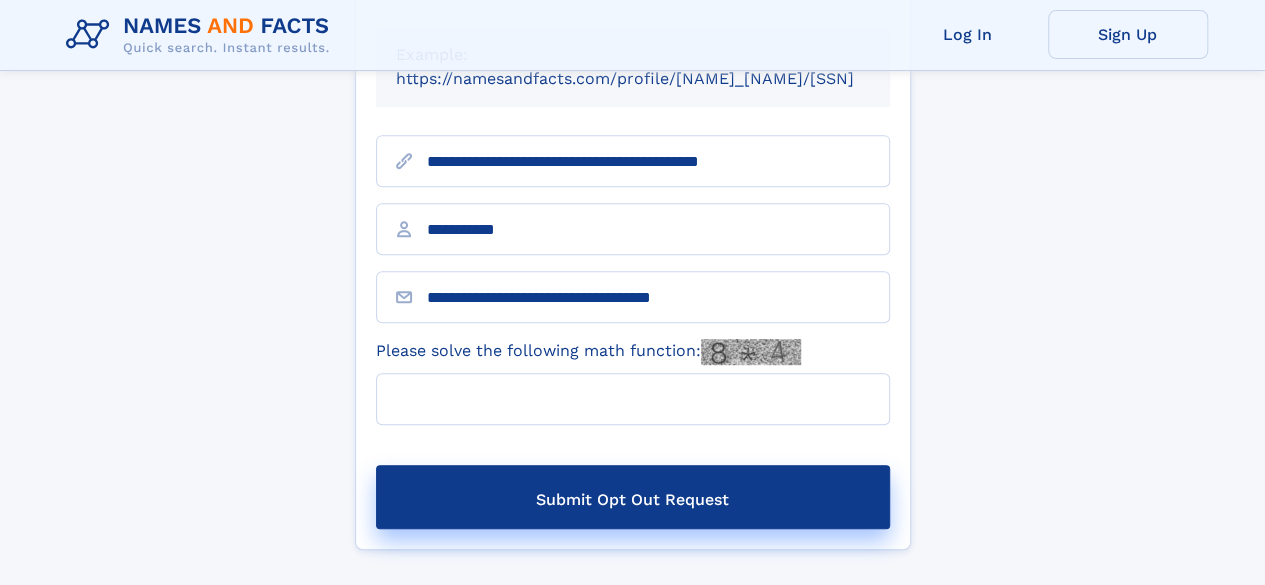type on "**********" 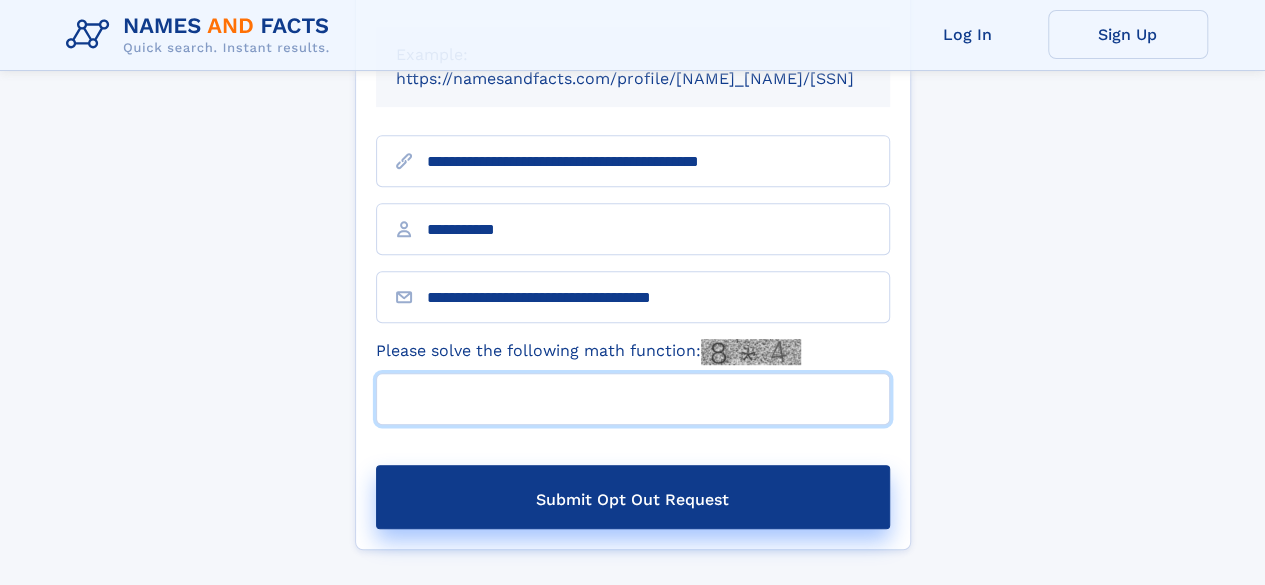 drag, startPoint x: 634, startPoint y: 406, endPoint x: 654, endPoint y: 390, distance: 25.612497 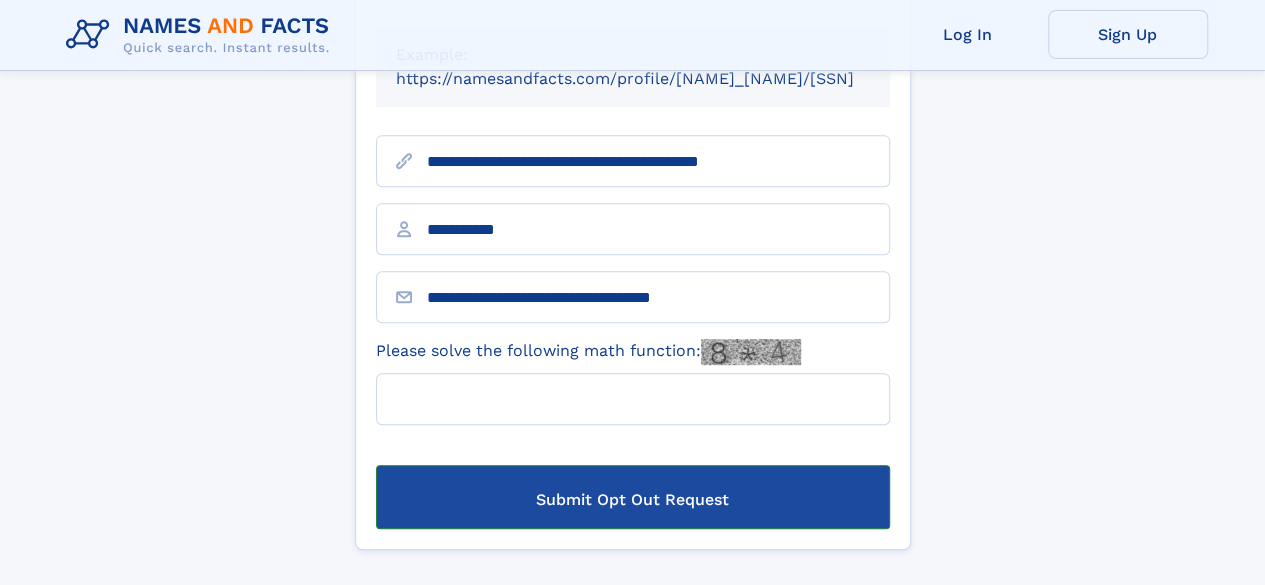 click on "Submit Opt Out Request" at bounding box center [633, 497] 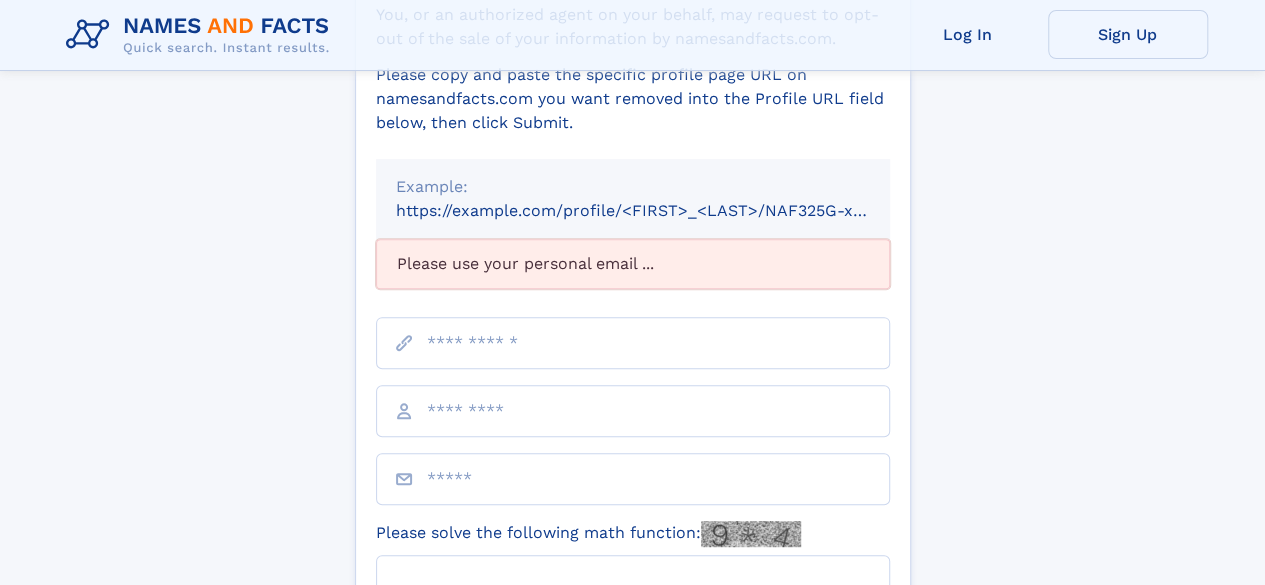scroll, scrollTop: 300, scrollLeft: 0, axis: vertical 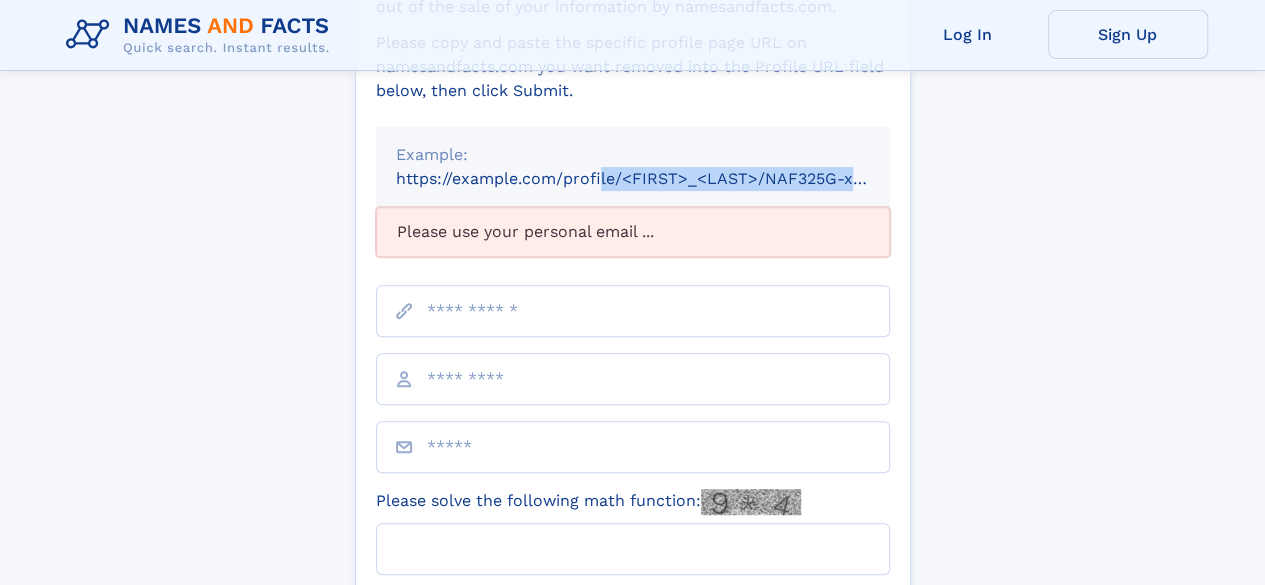 drag, startPoint x: 392, startPoint y: 183, endPoint x: 668, endPoint y: 185, distance: 276.00723 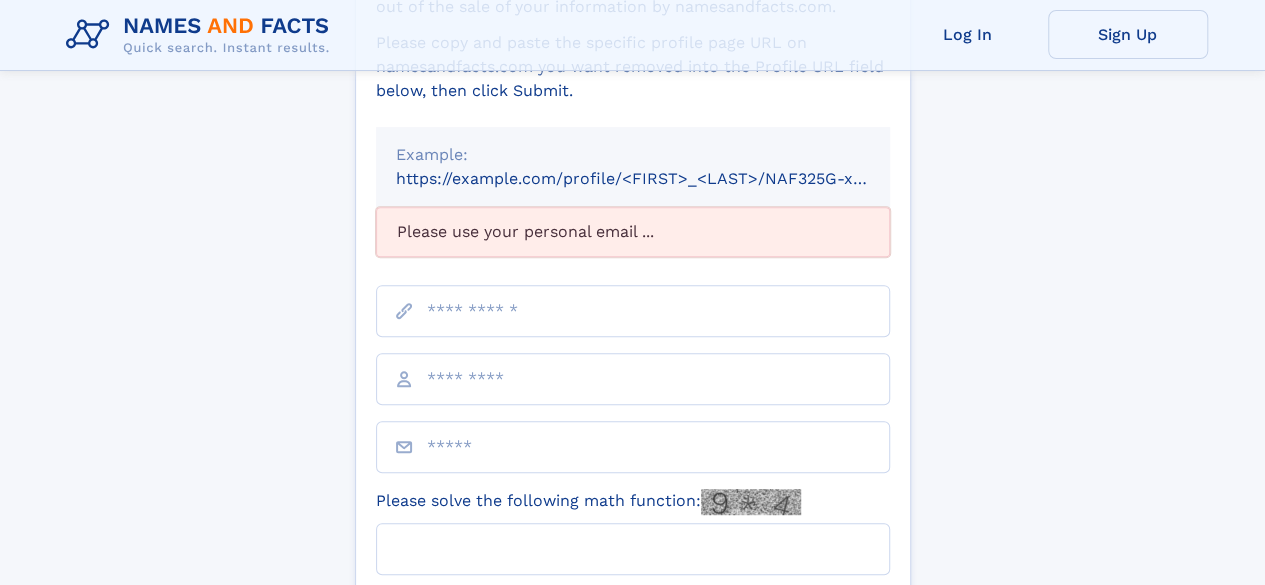 click on "https://namesandfacts.com/profile/[NAME]_[NAME]/[SSN]" at bounding box center (656, 178) 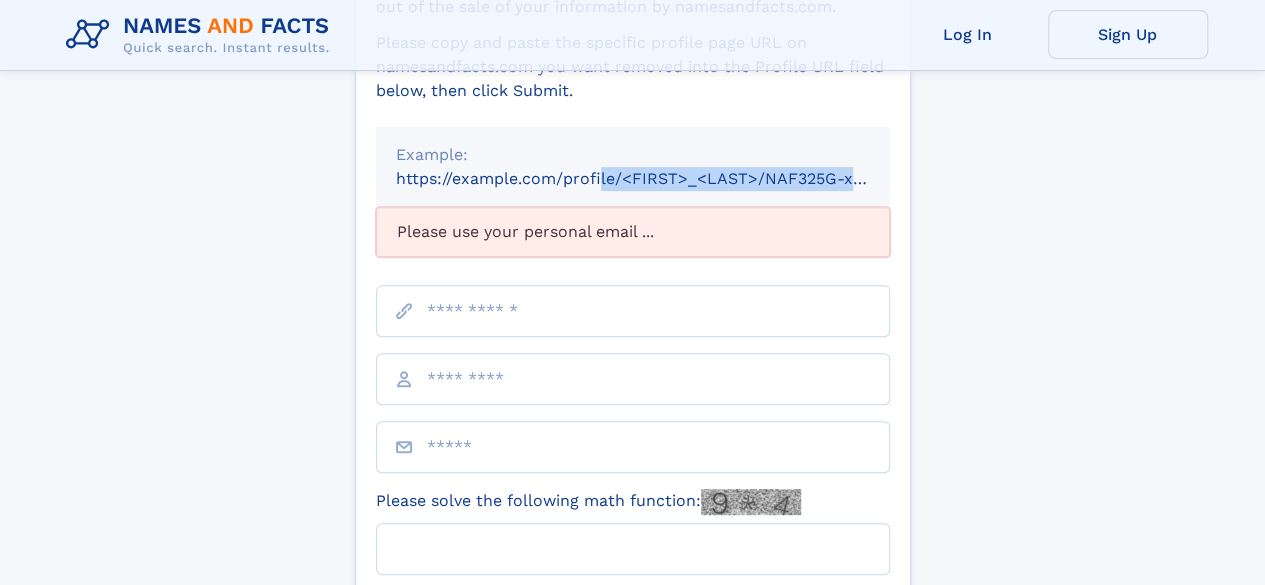 drag, startPoint x: 388, startPoint y: 181, endPoint x: 672, endPoint y: 186, distance: 284.044 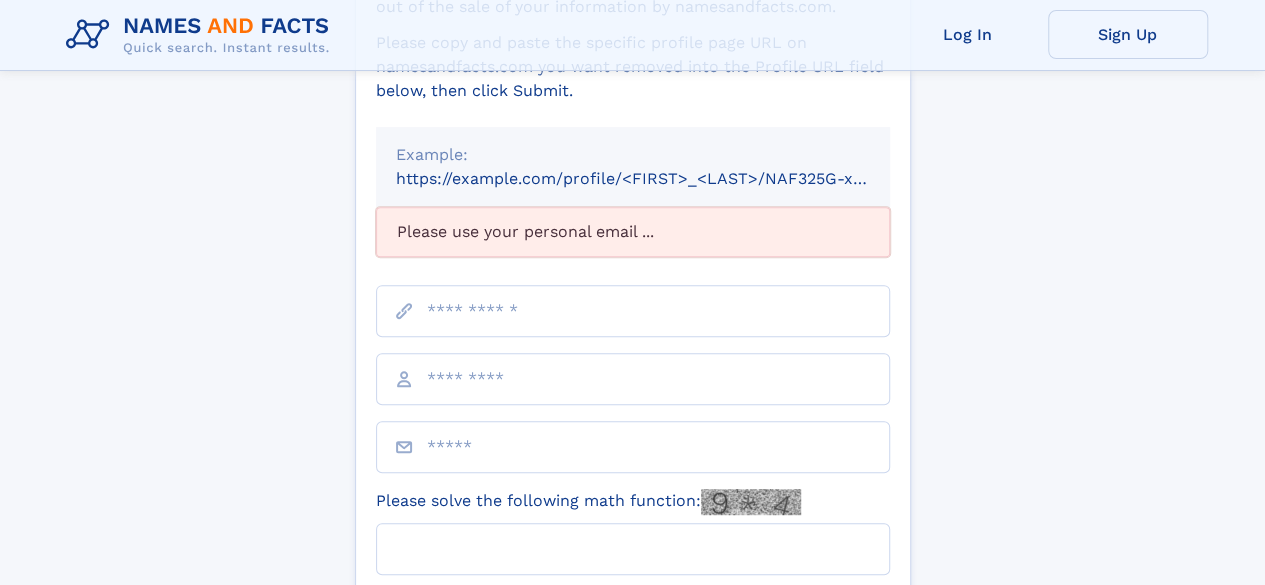 click at bounding box center (633, 311) 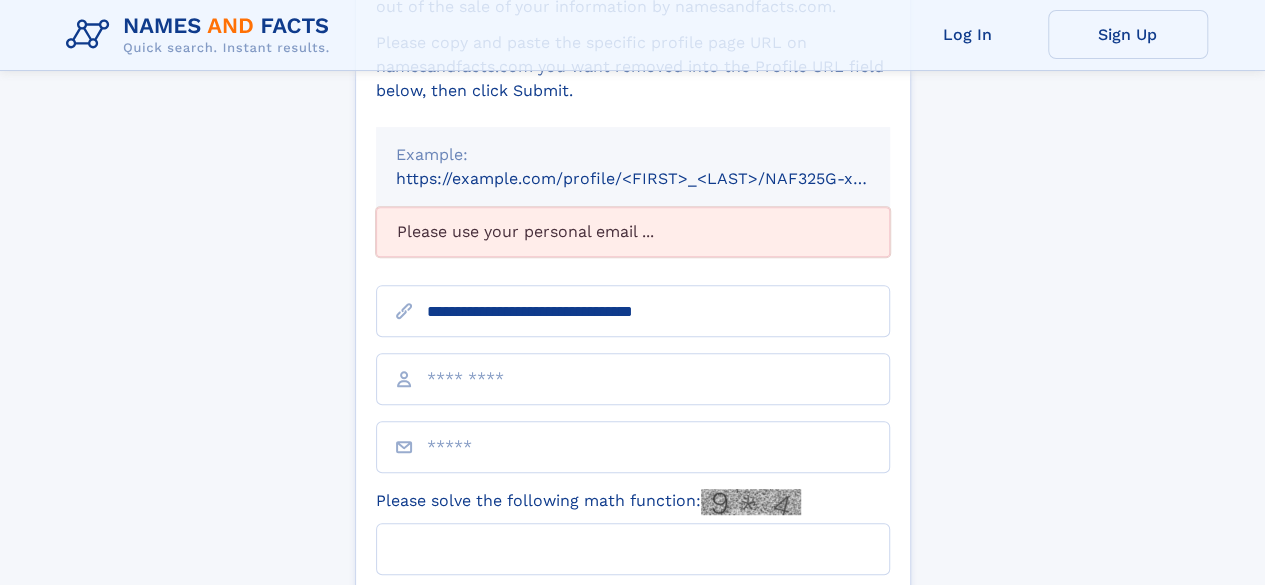 scroll, scrollTop: 400, scrollLeft: 0, axis: vertical 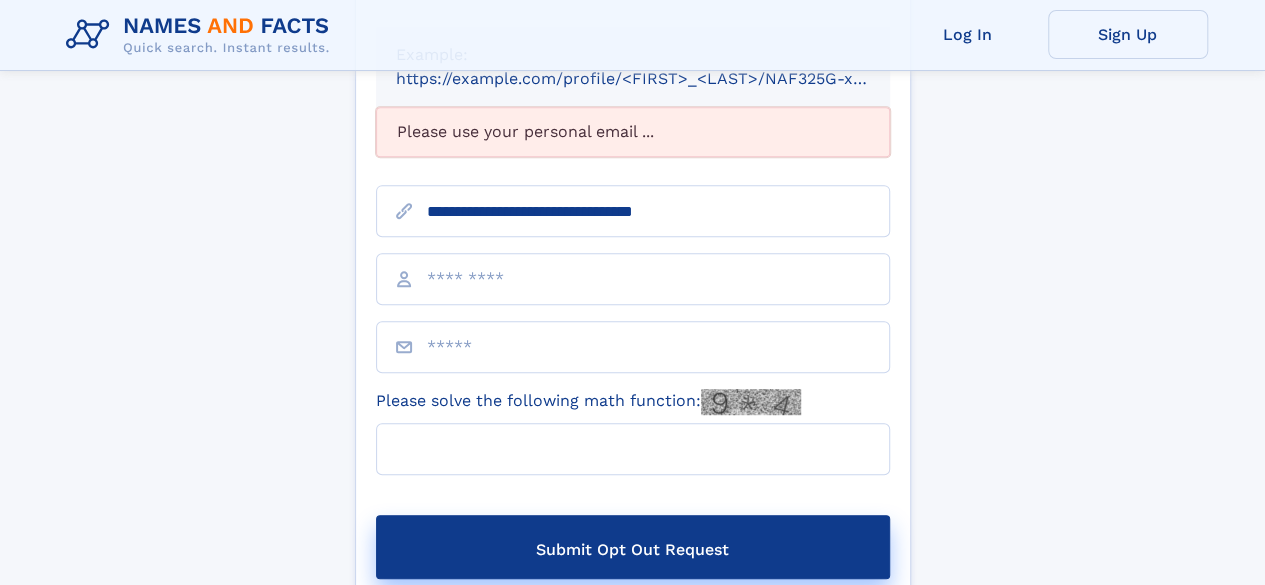 paste on "**********" 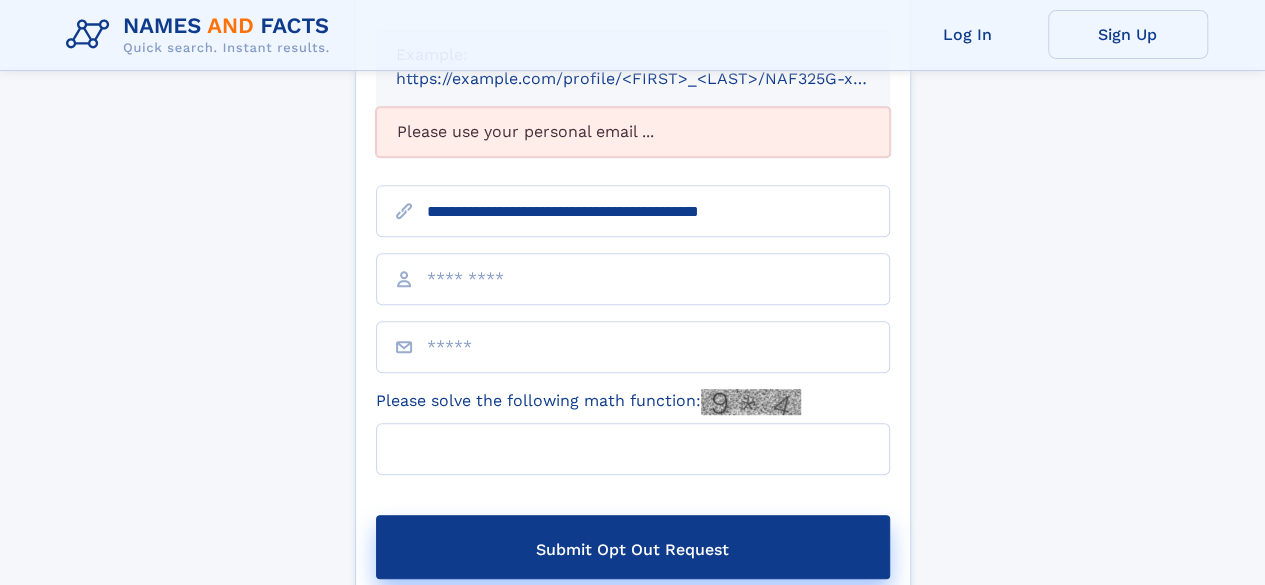 click on "**********" at bounding box center [633, 211] 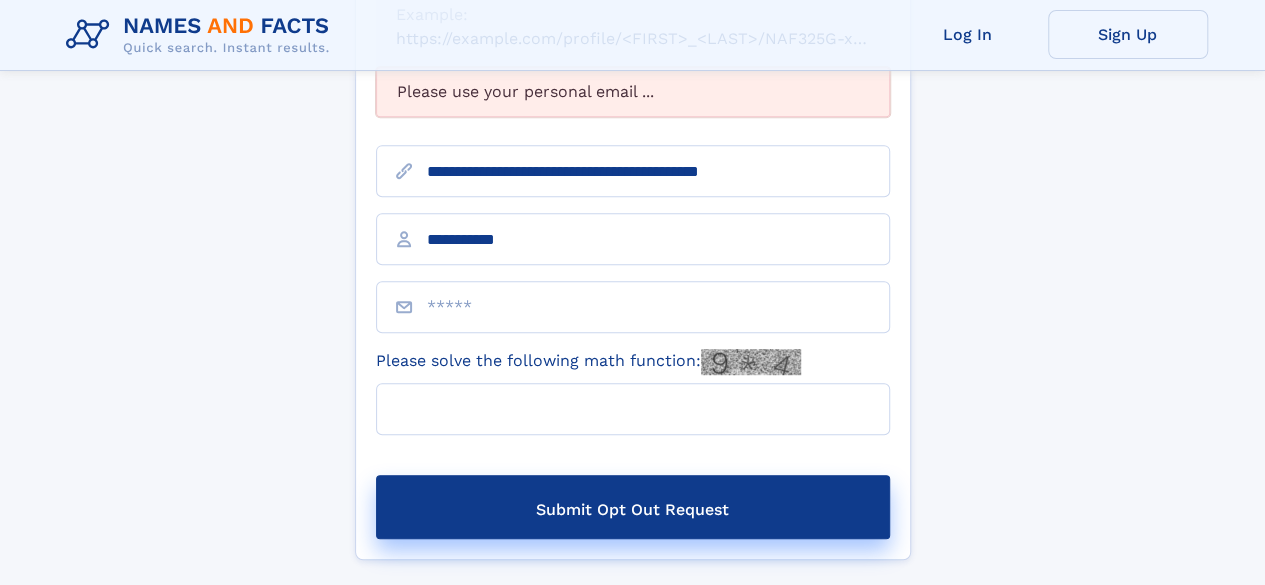 scroll, scrollTop: 500, scrollLeft: 0, axis: vertical 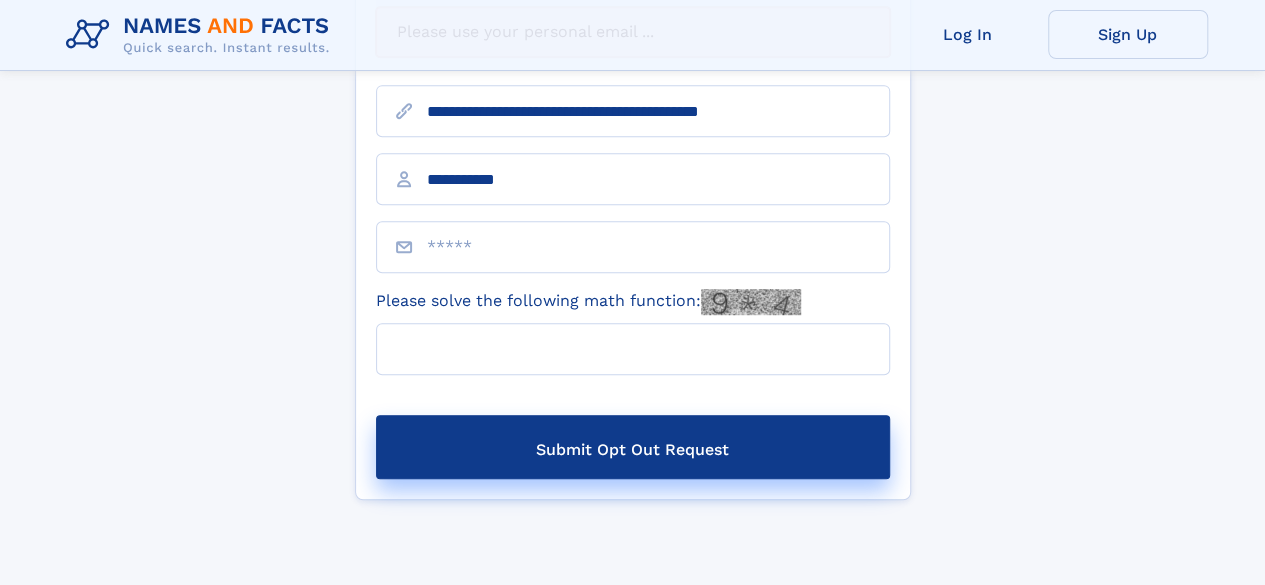type on "**********" 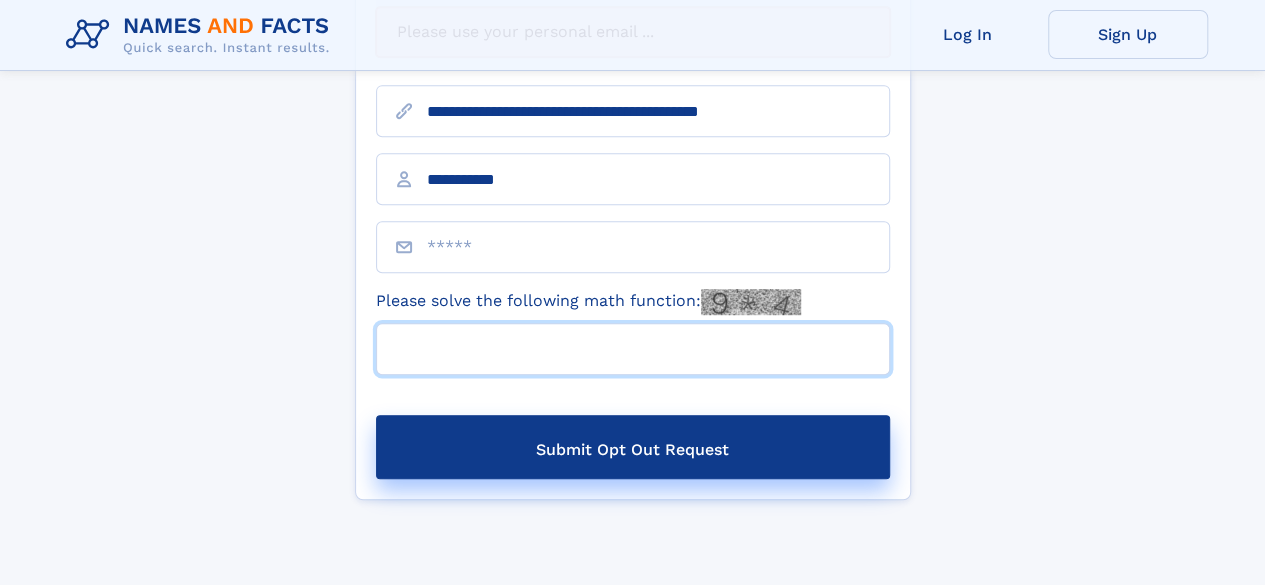 click on "Please solve the following math function:" at bounding box center [633, 349] 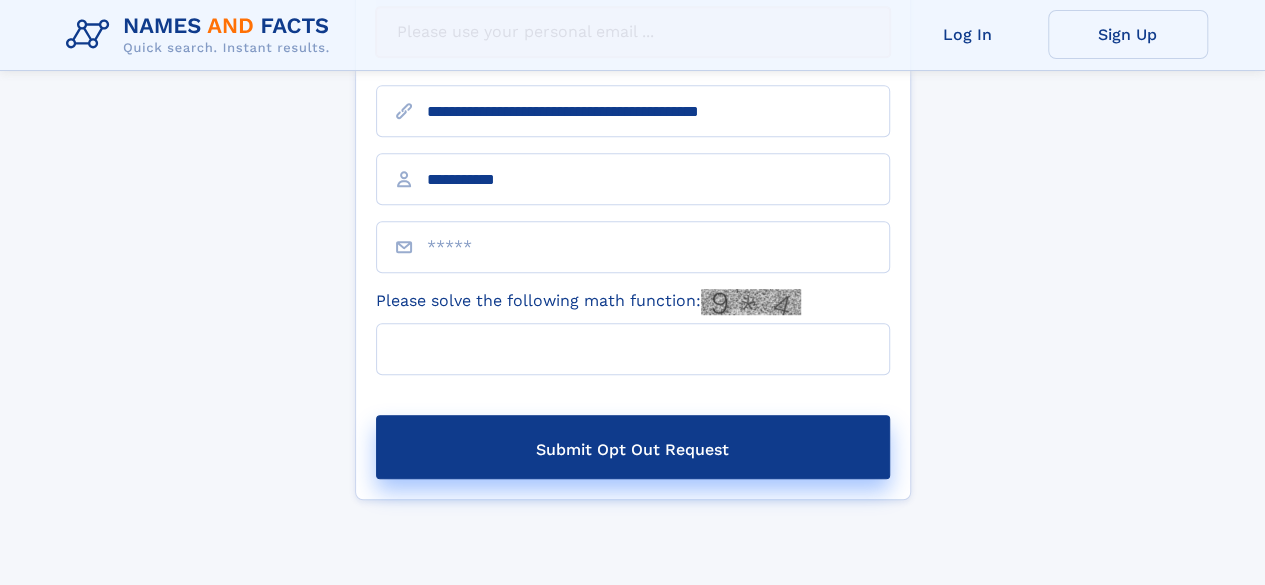 click at bounding box center (633, 247) 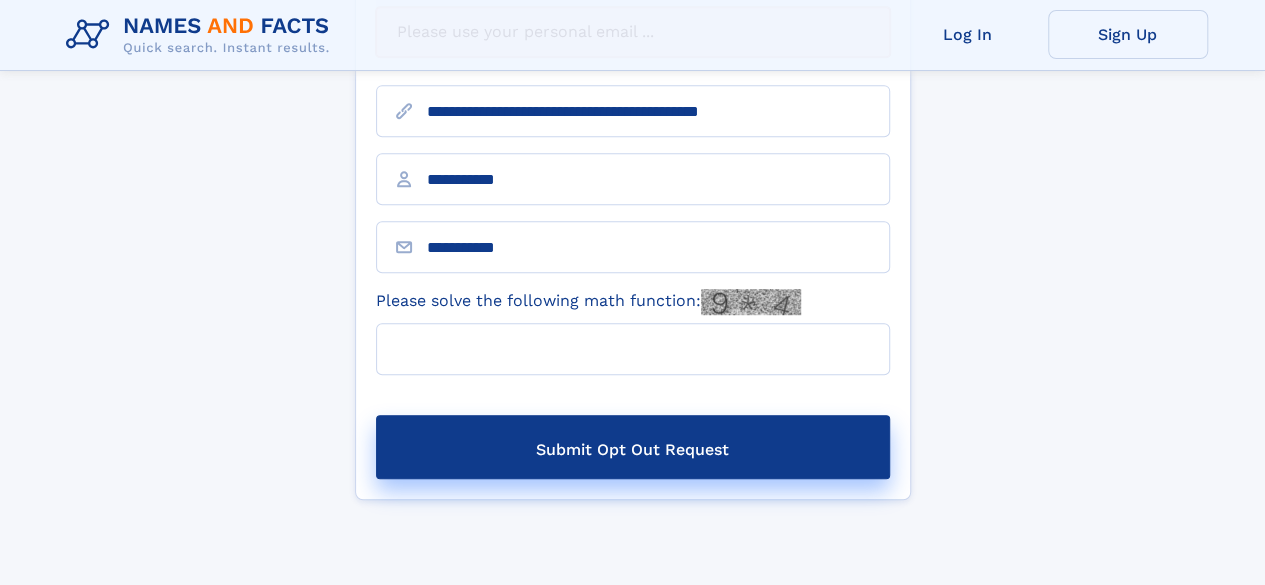 drag, startPoint x: 552, startPoint y: 258, endPoint x: 237, endPoint y: 243, distance: 315.35693 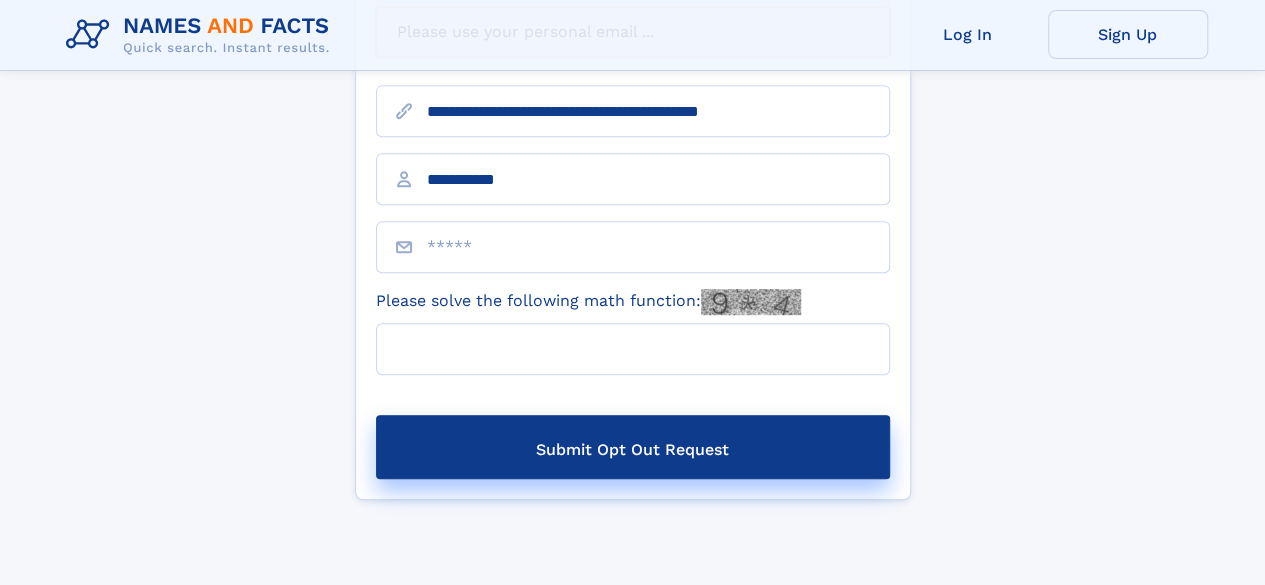 click at bounding box center (633, 247) 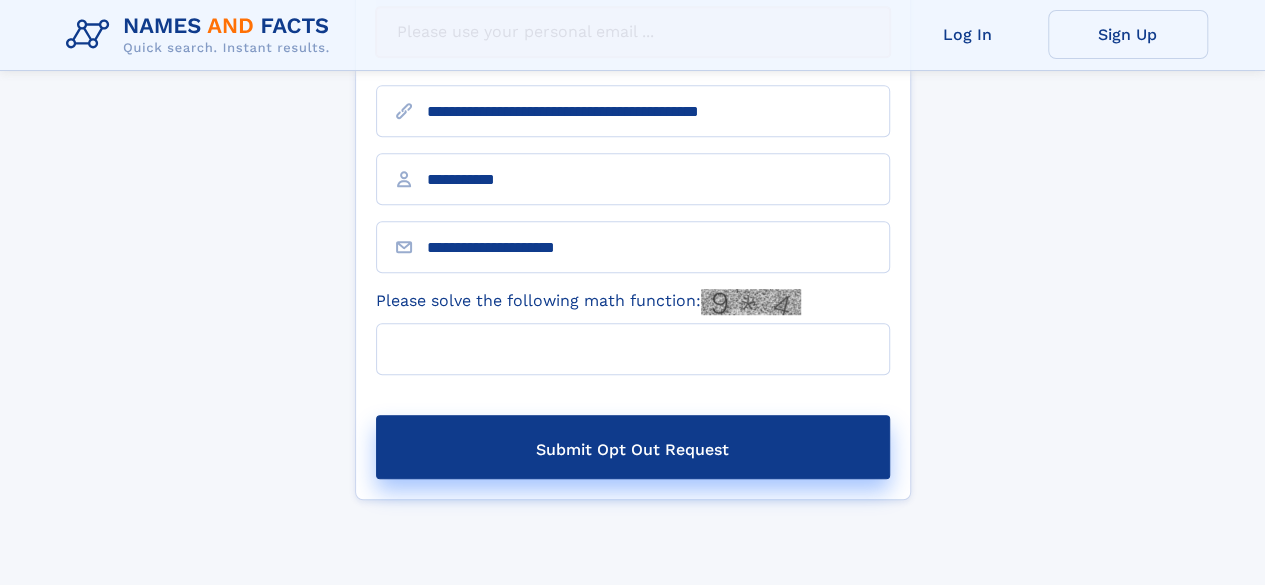 type on "**********" 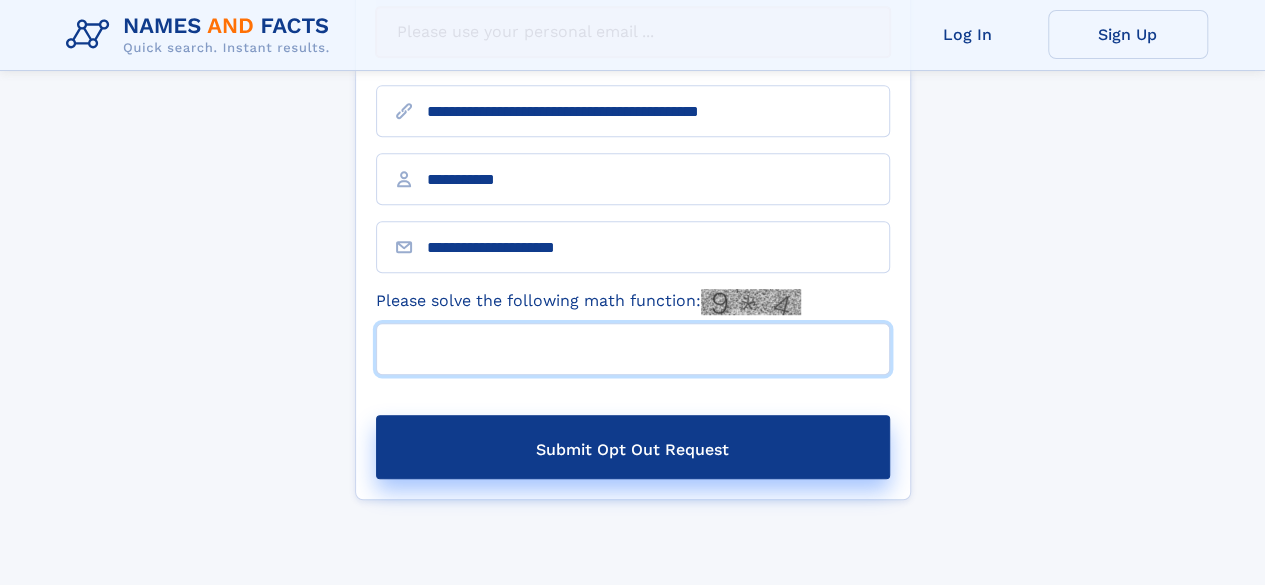 click on "Please solve the following math function:" at bounding box center (633, 349) 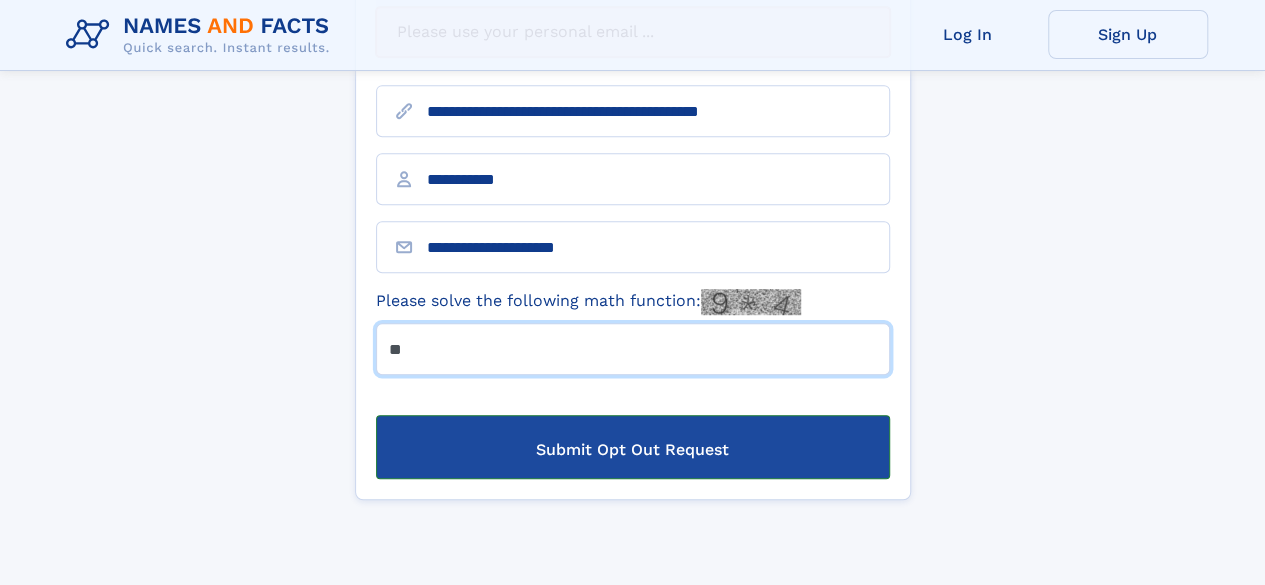 type on "**" 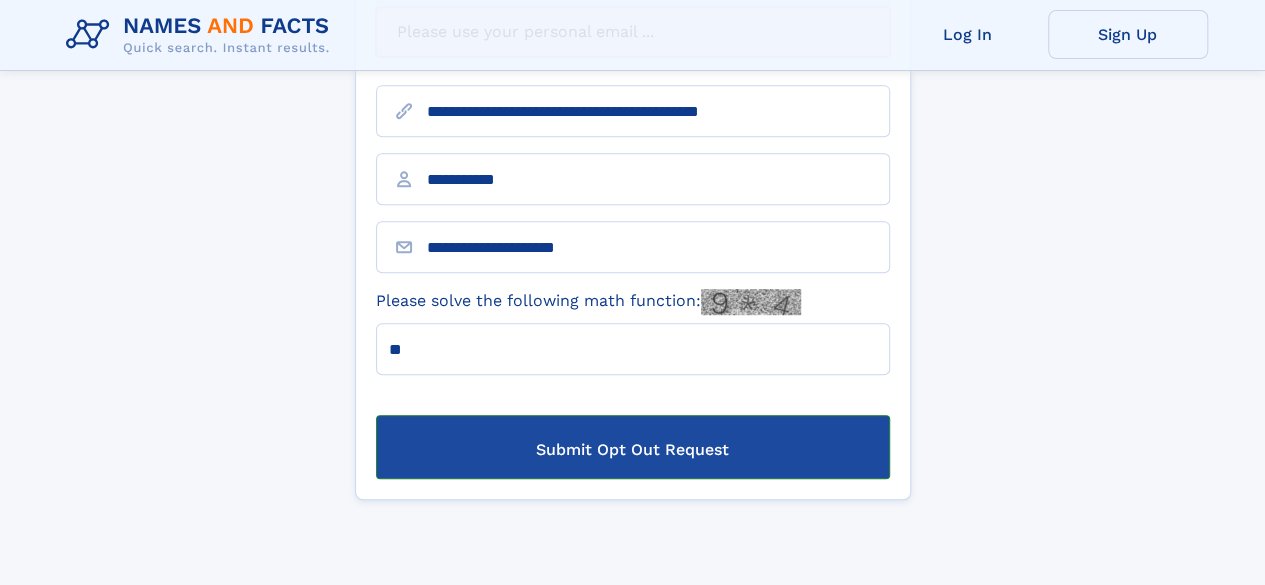 click on "Submit Opt Out Request" at bounding box center (633, 447) 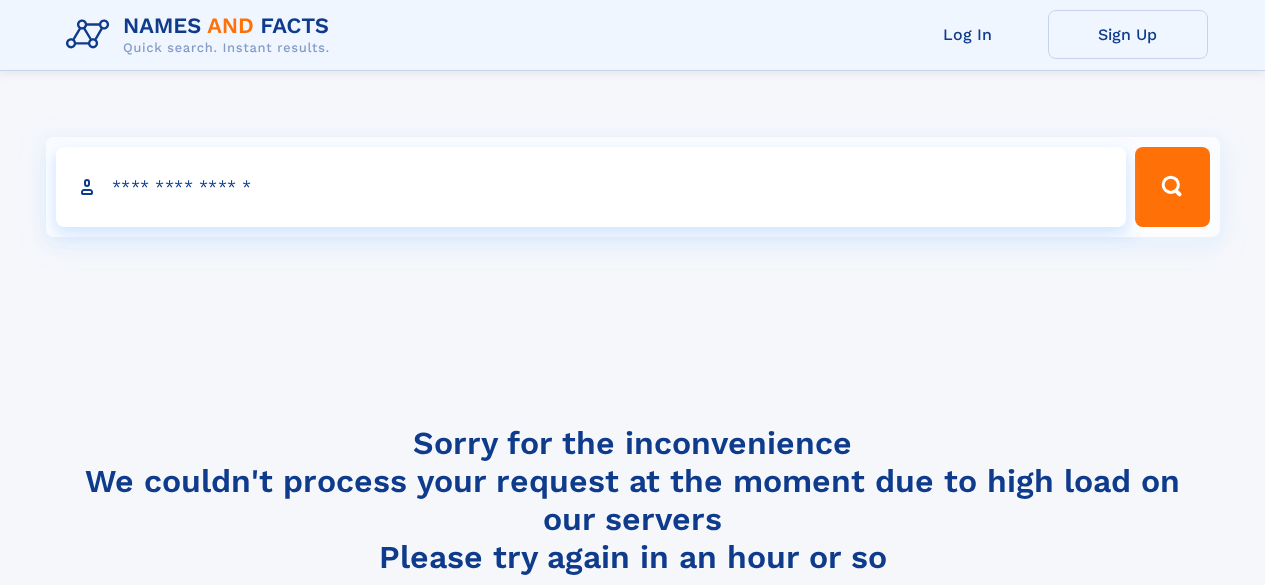scroll, scrollTop: 100, scrollLeft: 0, axis: vertical 